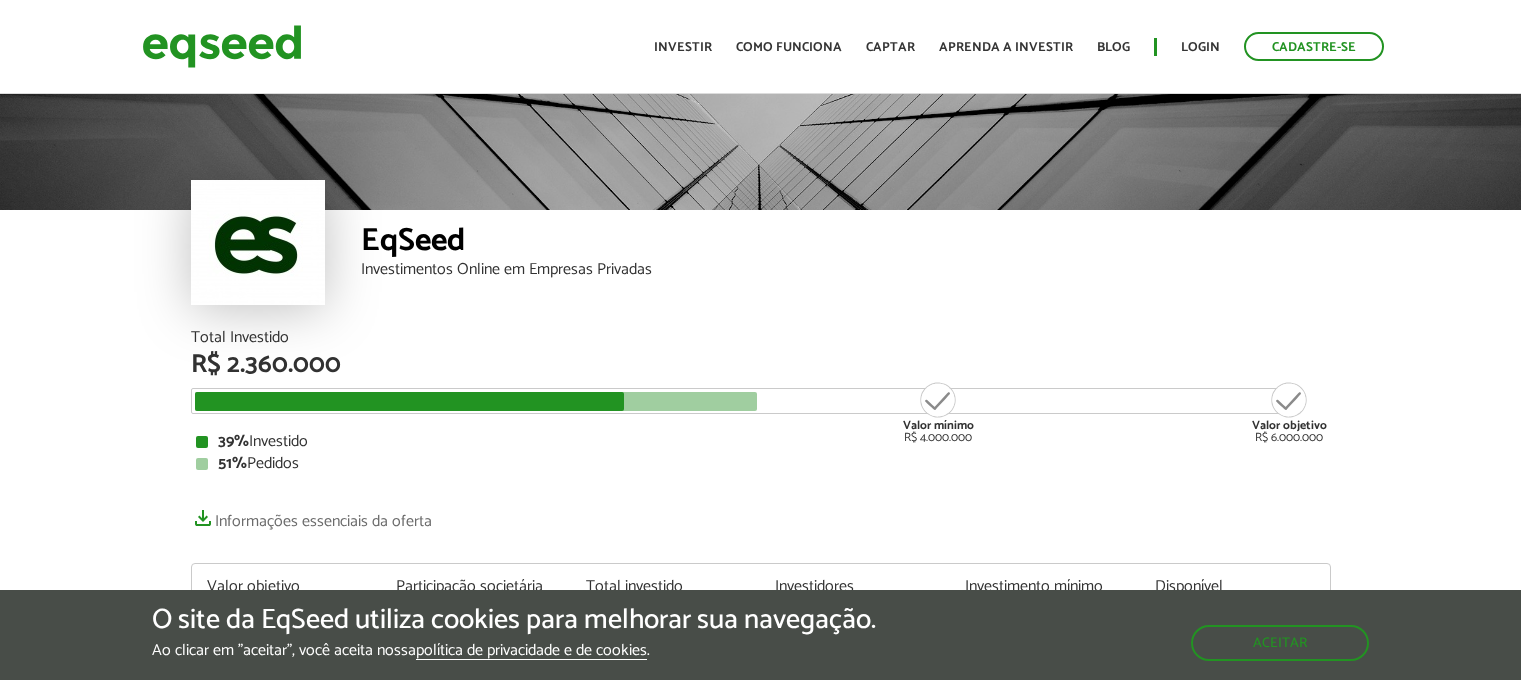 scroll, scrollTop: 0, scrollLeft: 0, axis: both 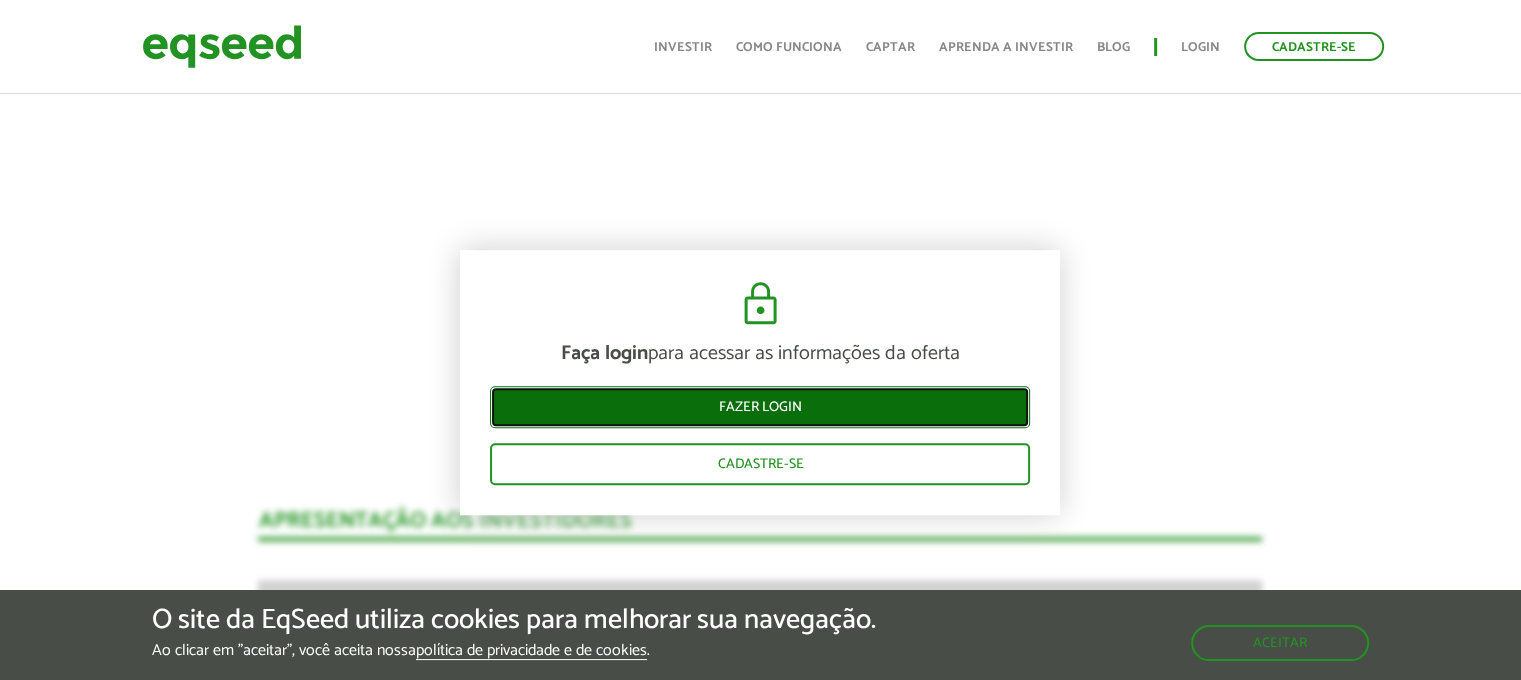 click on "Fazer login" at bounding box center [760, 407] 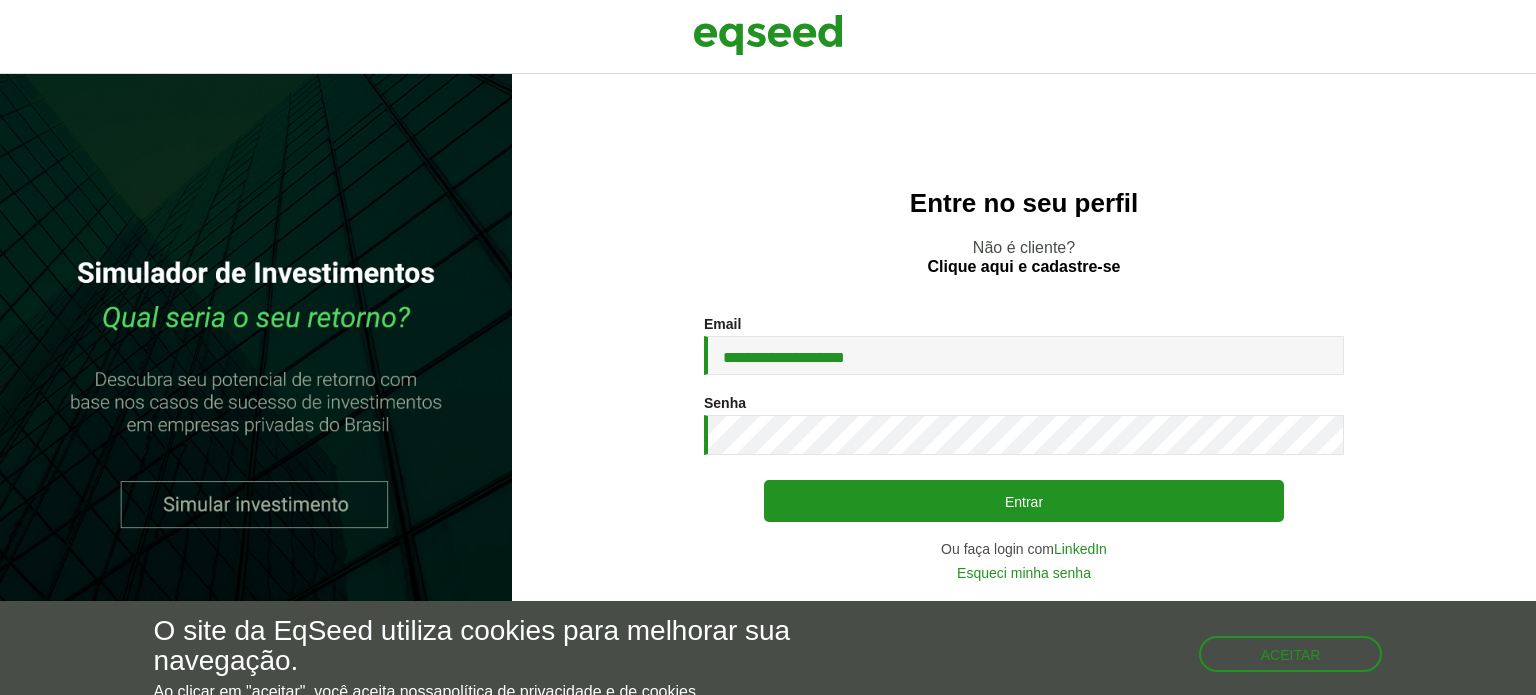 click on "**********" at bounding box center [1024, 355] 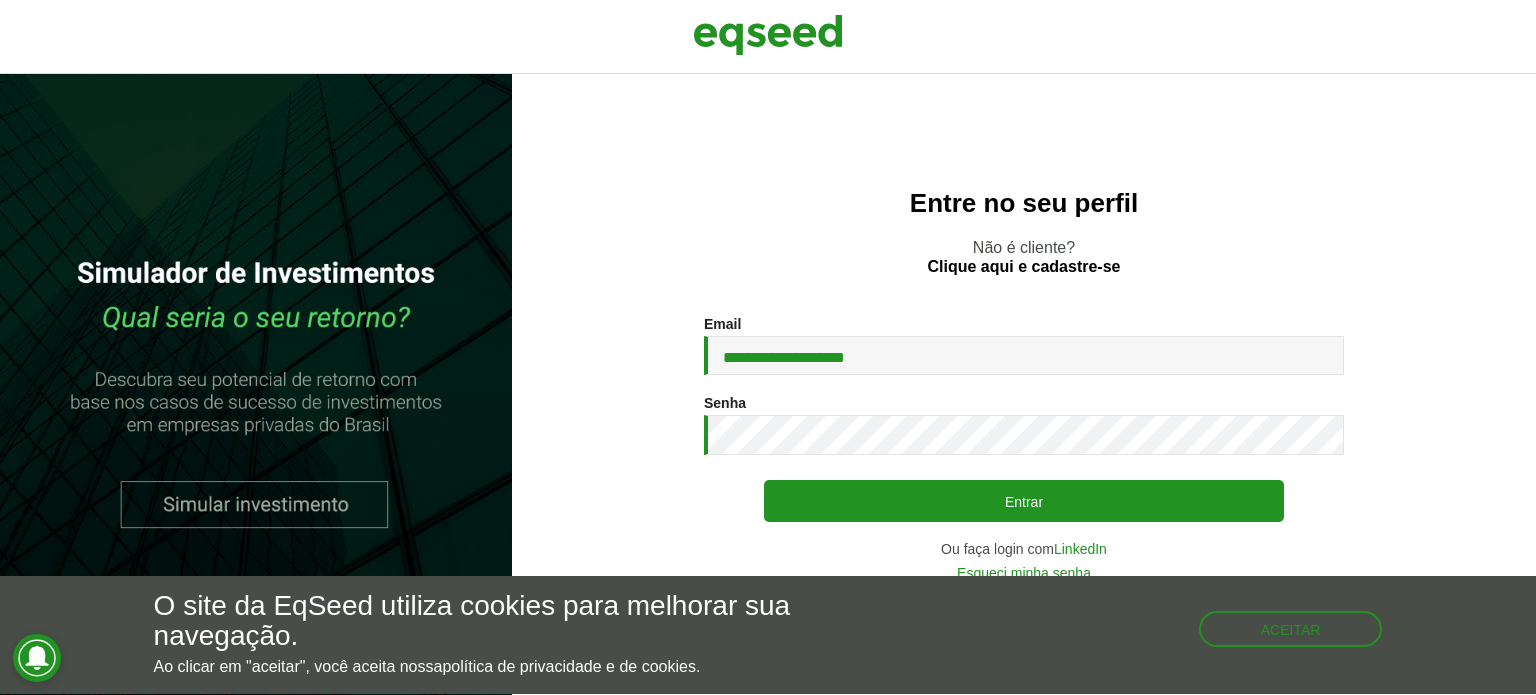 click on "**********" at bounding box center (1024, 448) 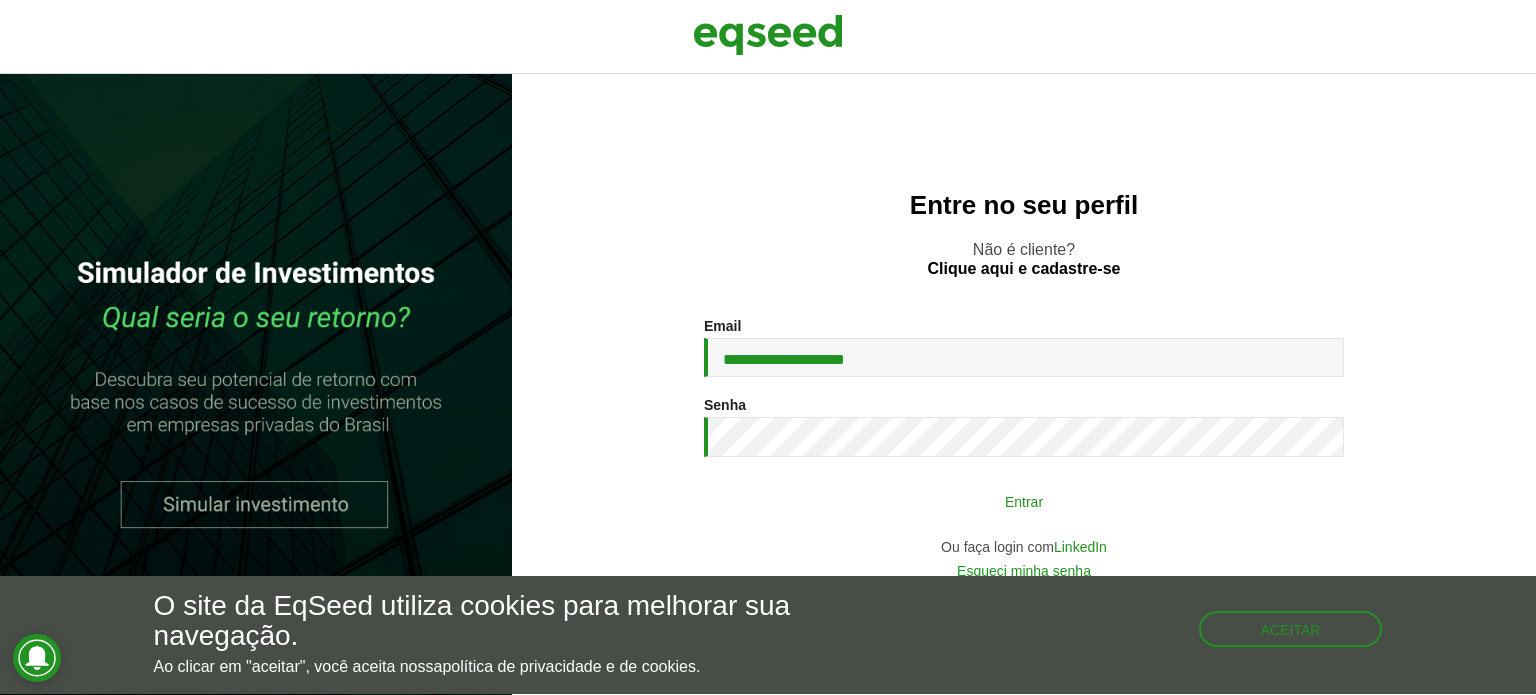 click on "Entrar" at bounding box center (1024, 501) 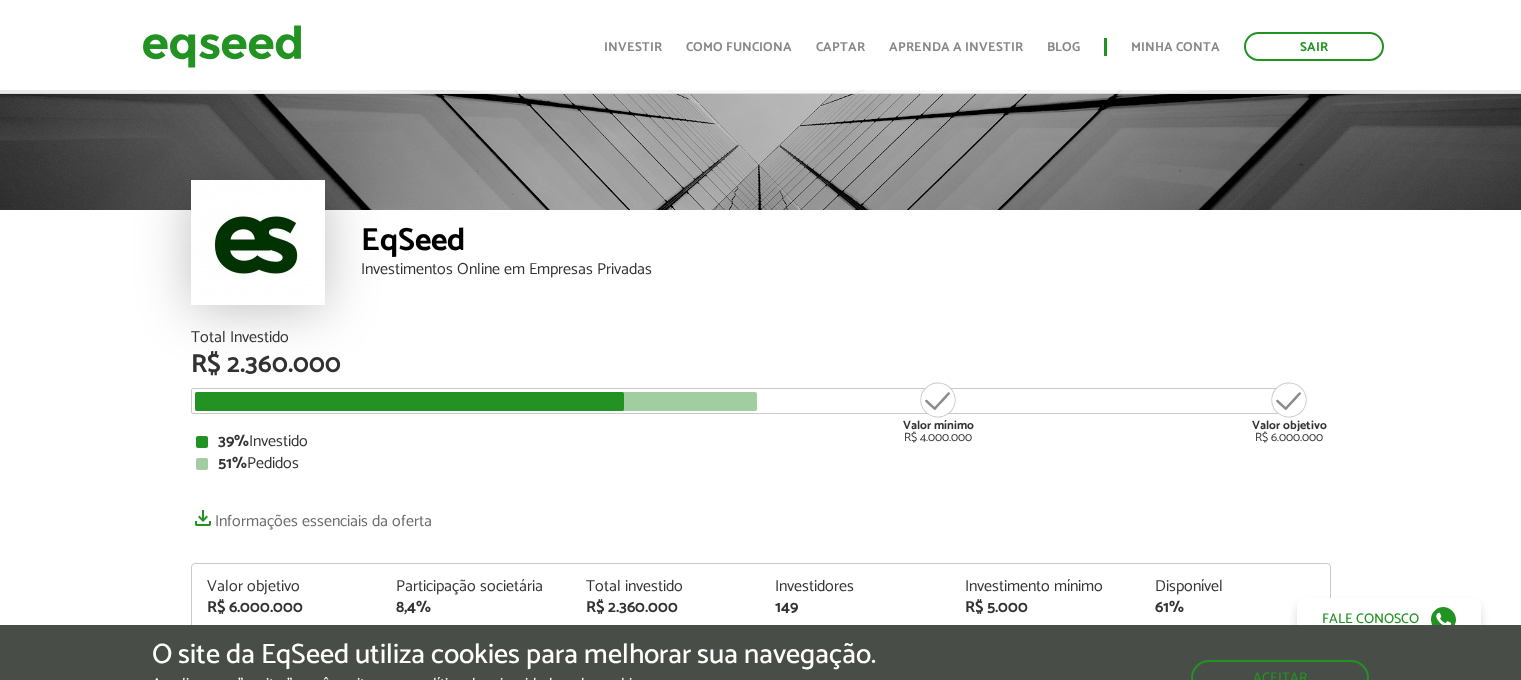 scroll, scrollTop: 200, scrollLeft: 0, axis: vertical 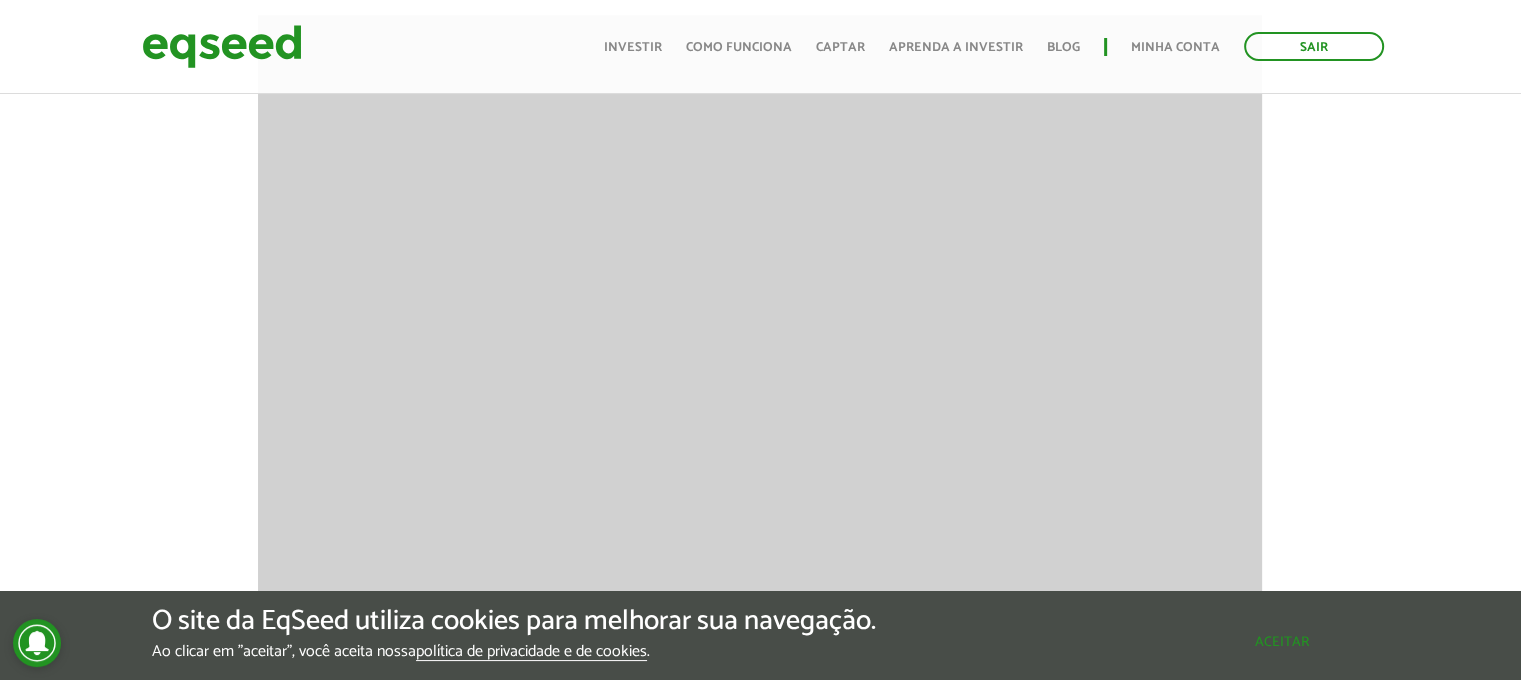 drag, startPoint x: 1253, startPoint y: 641, endPoint x: 1152, endPoint y: 585, distance: 115.48593 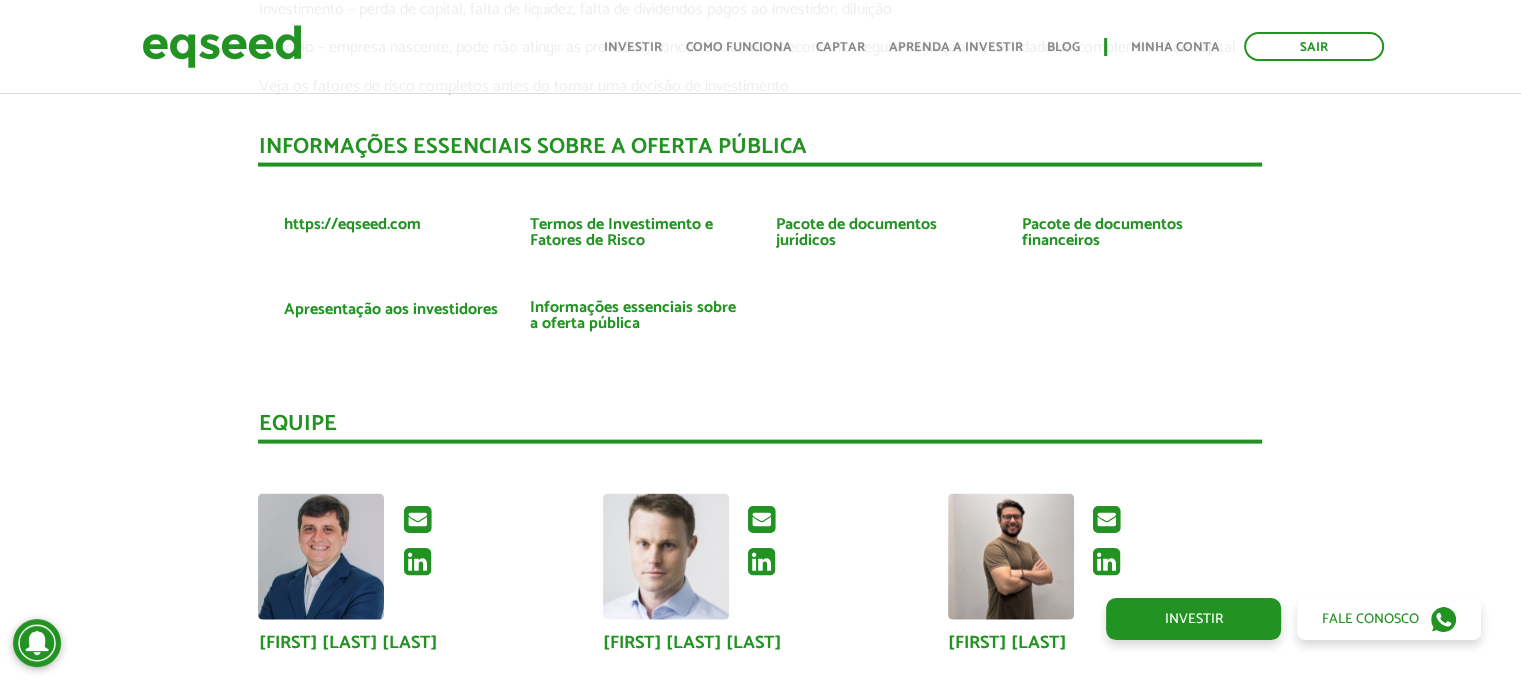scroll, scrollTop: 4084, scrollLeft: 0, axis: vertical 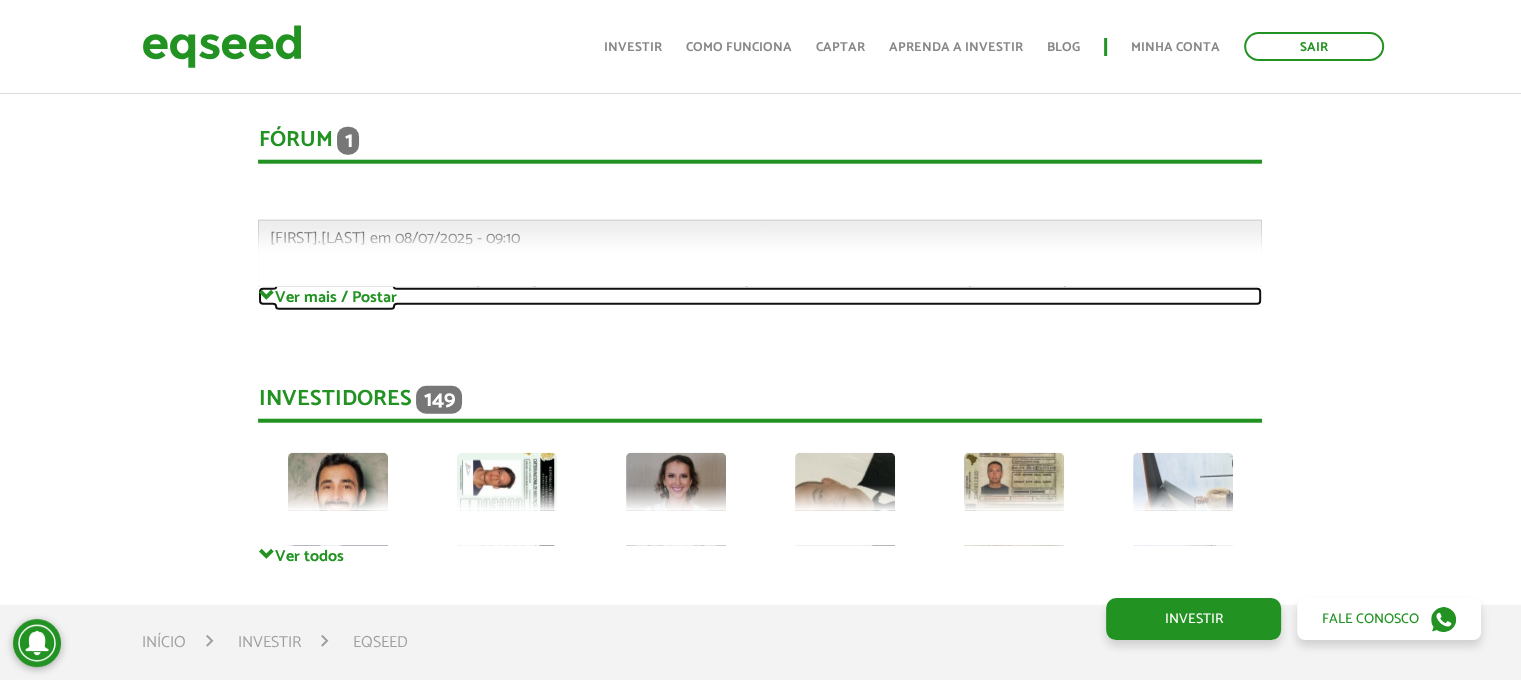 click on "Ver mais / Postar" at bounding box center [760, 296] 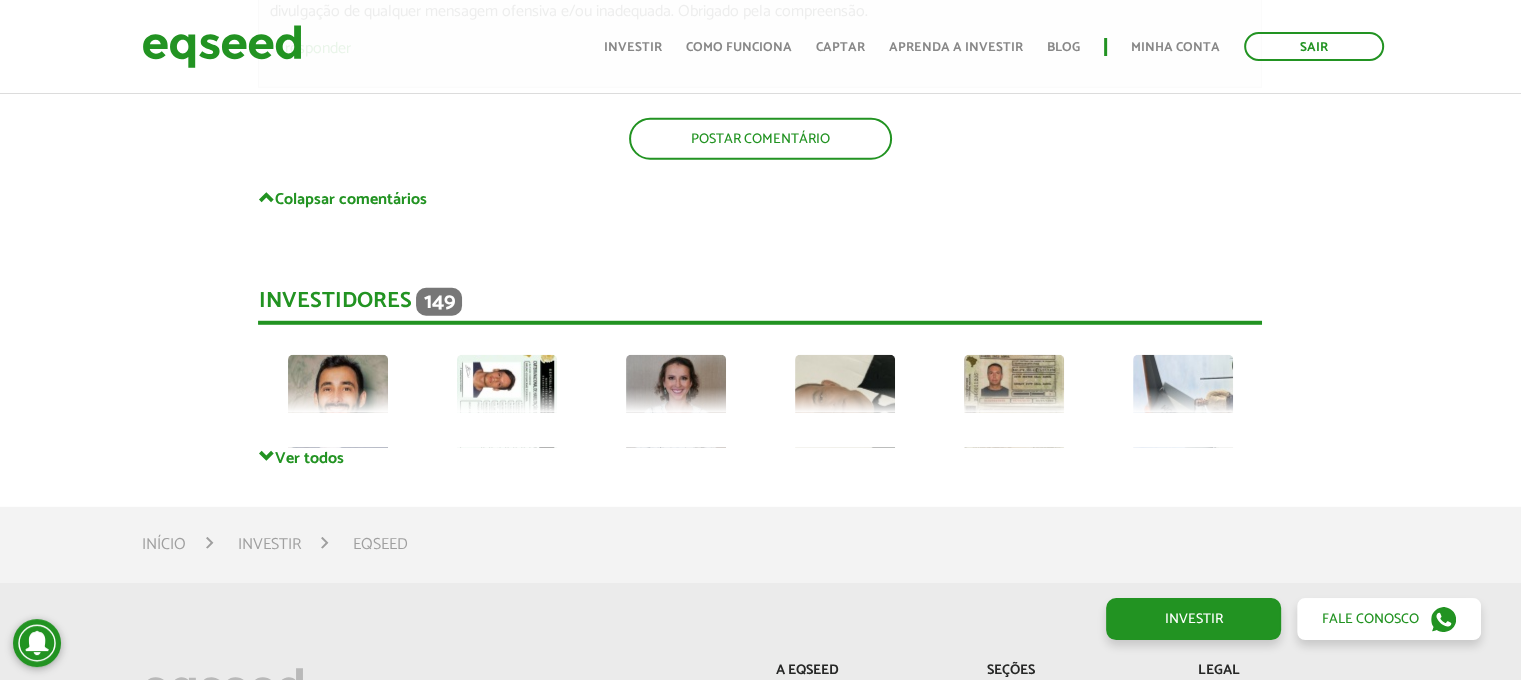 scroll, scrollTop: 5800, scrollLeft: 0, axis: vertical 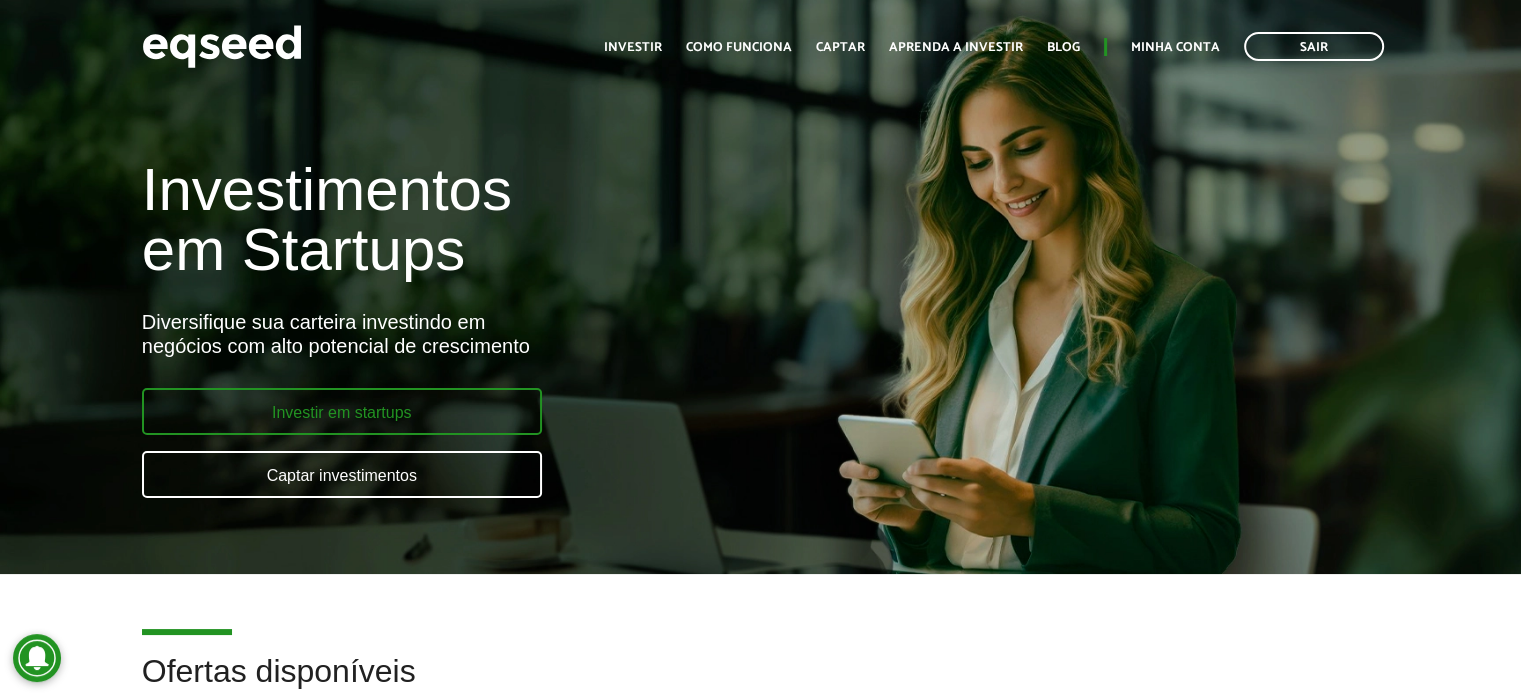 click on "Investir em startups" at bounding box center [342, 411] 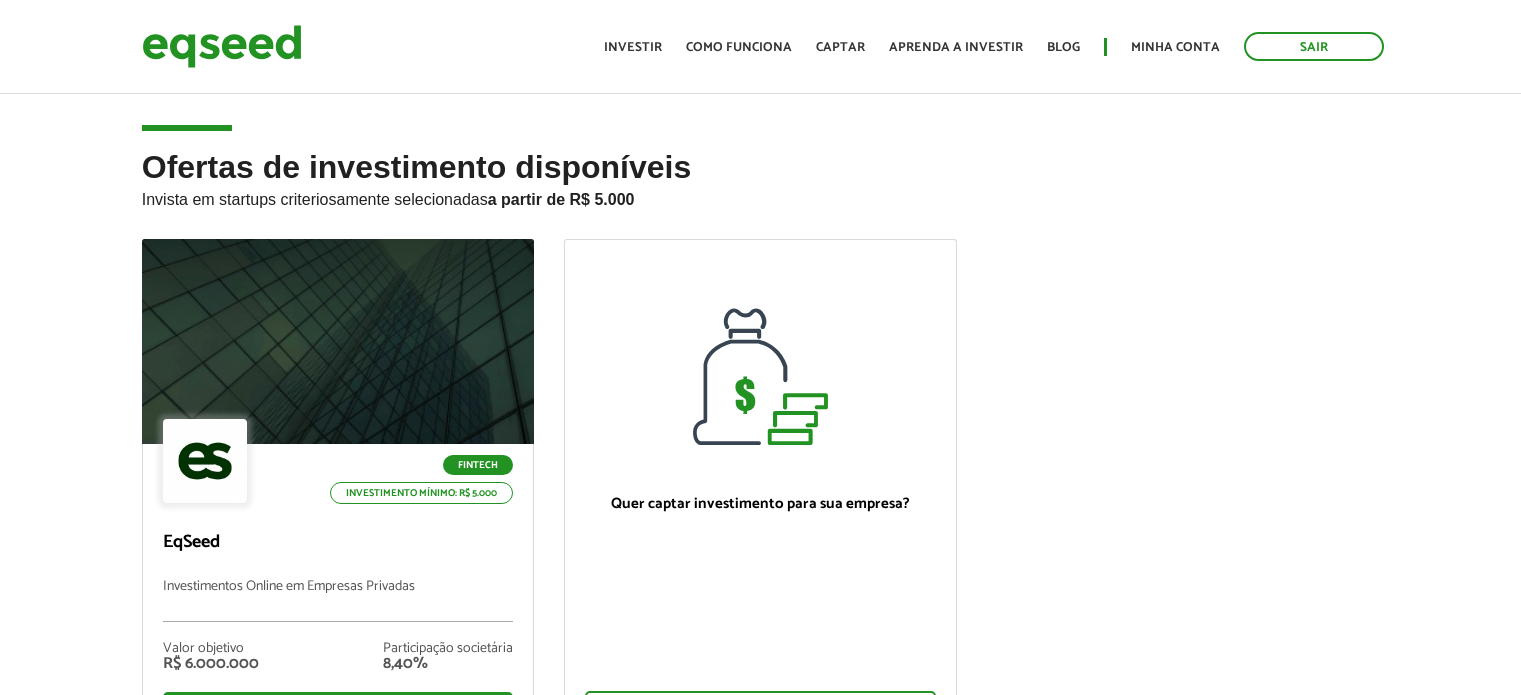 scroll, scrollTop: 0, scrollLeft: 0, axis: both 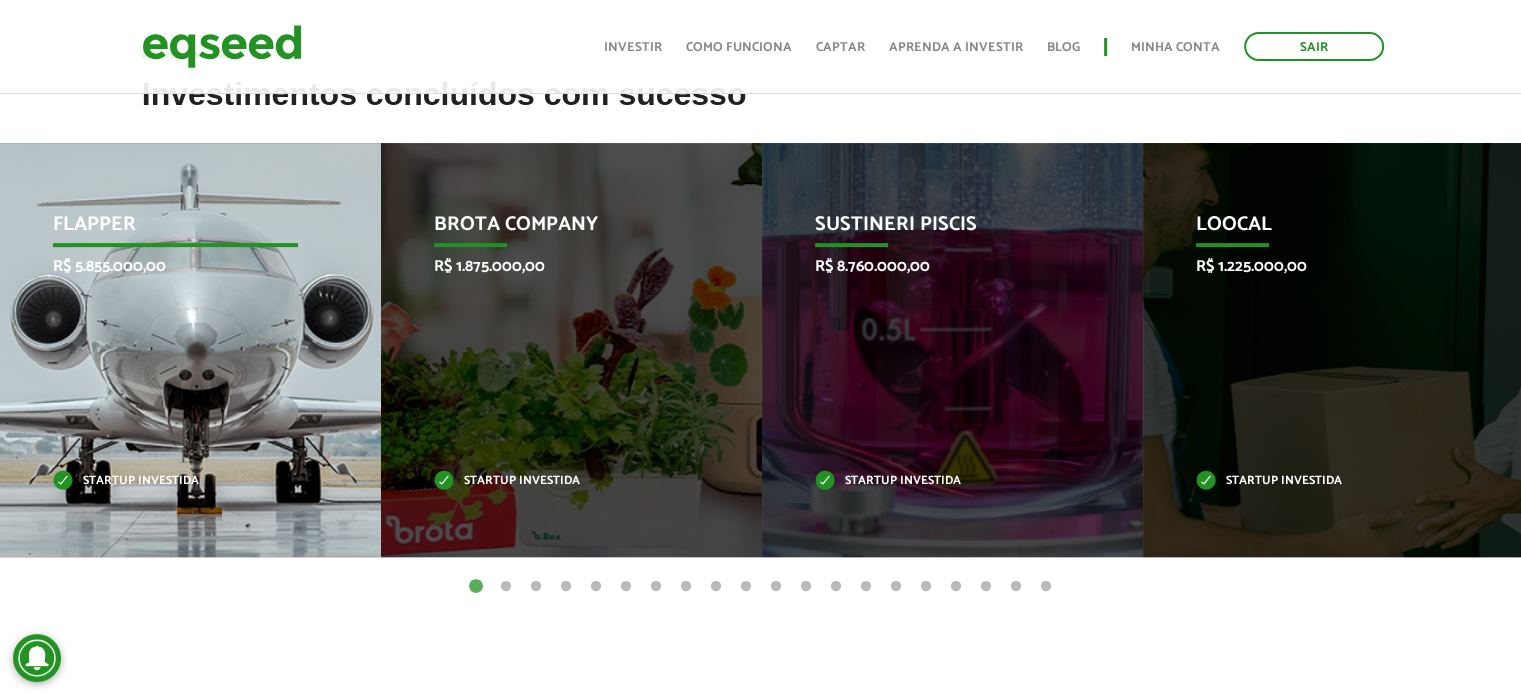 click on "R$ 5.855.000,00" at bounding box center [176, 266] 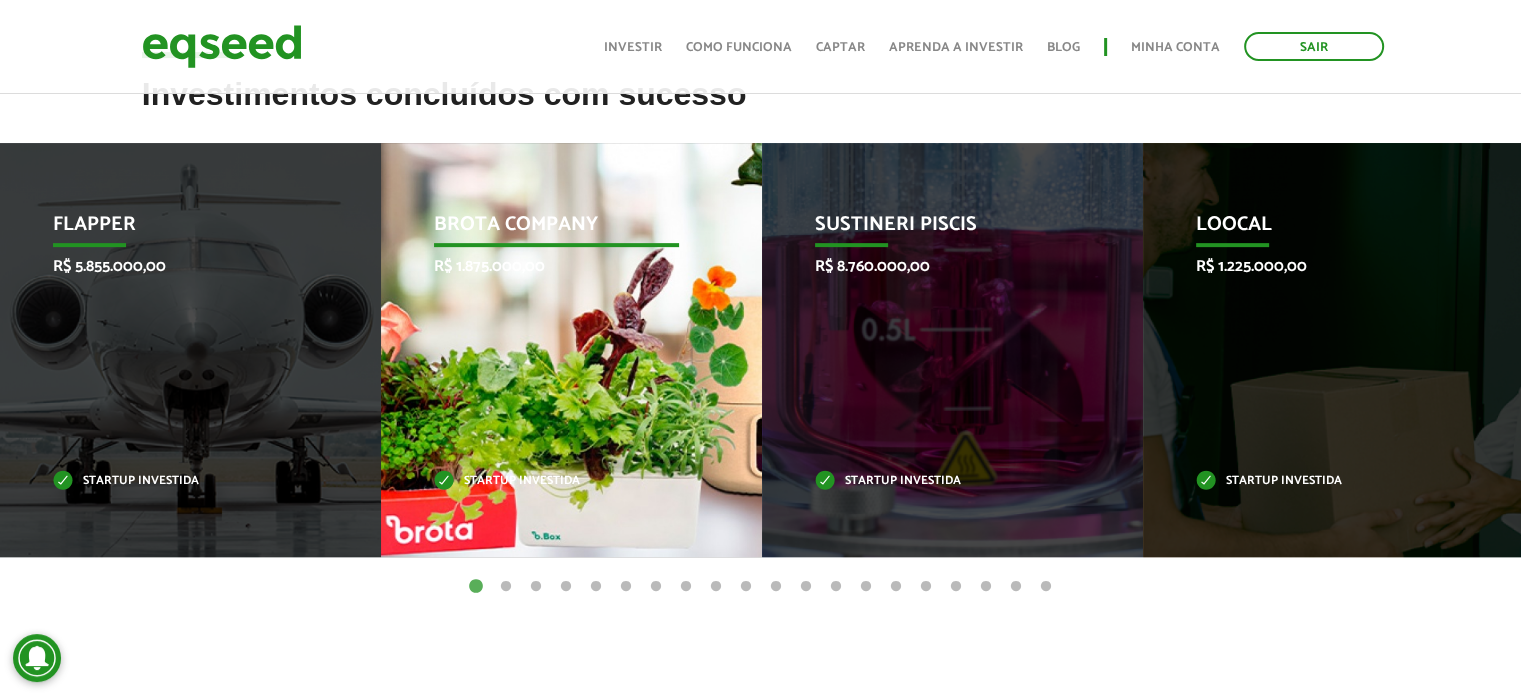 click on "Brota Company
R$ 1.875.000,00
Startup investida" at bounding box center [556, 350] 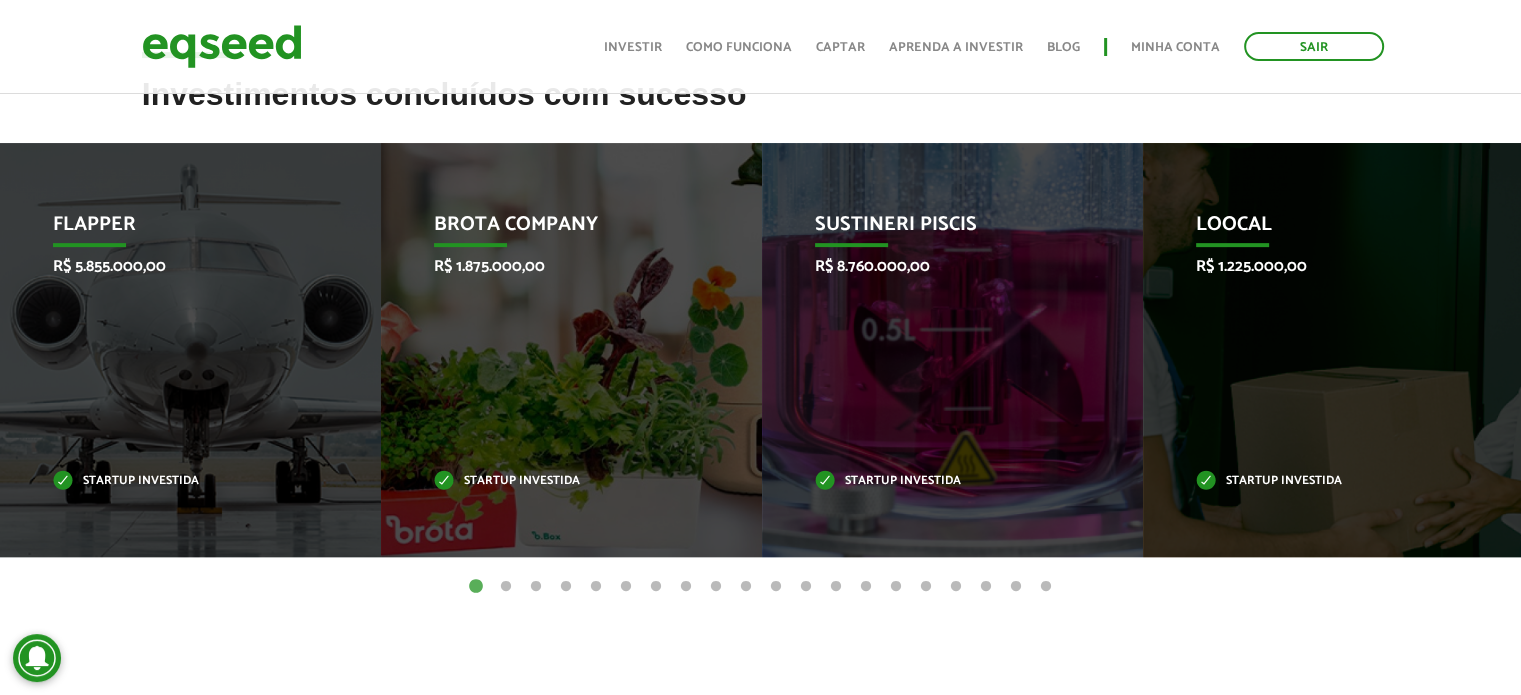 click on "2" at bounding box center (506, 587) 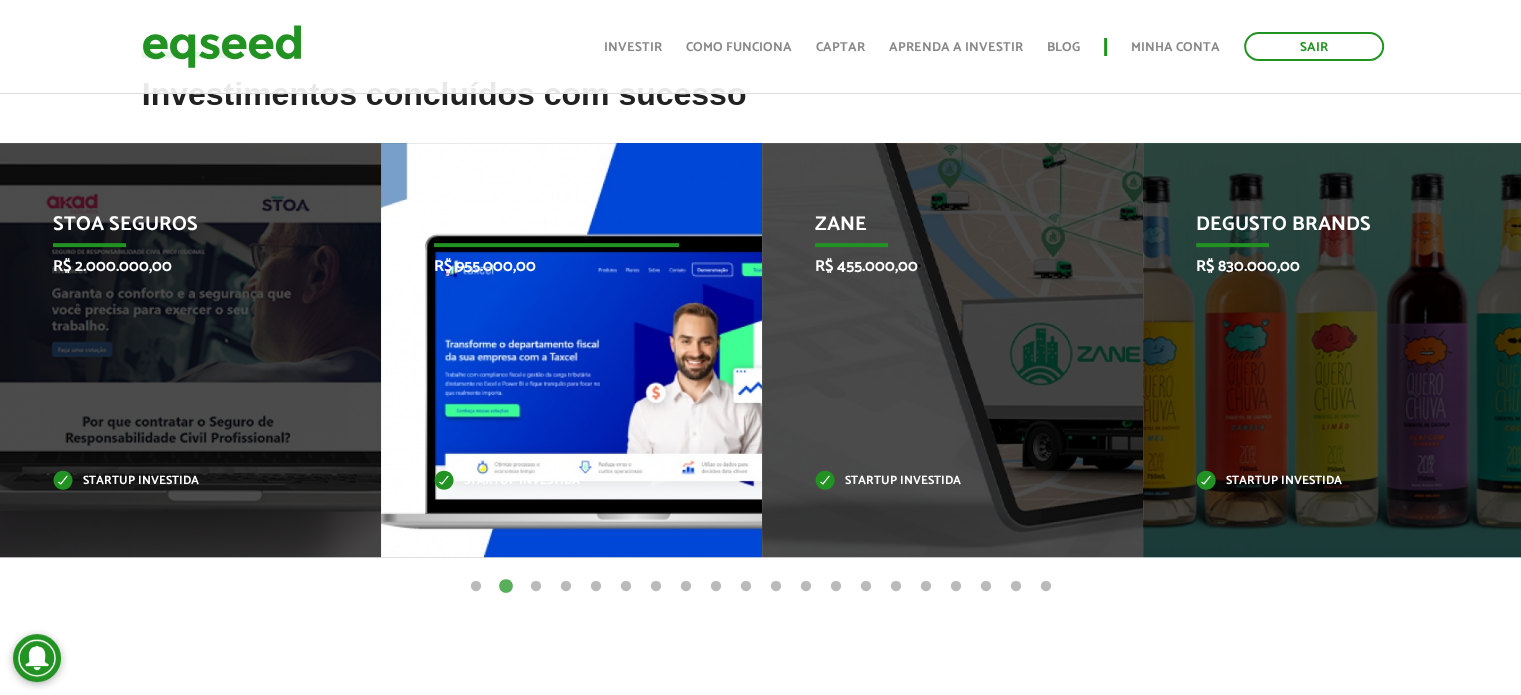 click on "Taxcel
R$ [PRICE]
Startup investida" at bounding box center (556, 350) 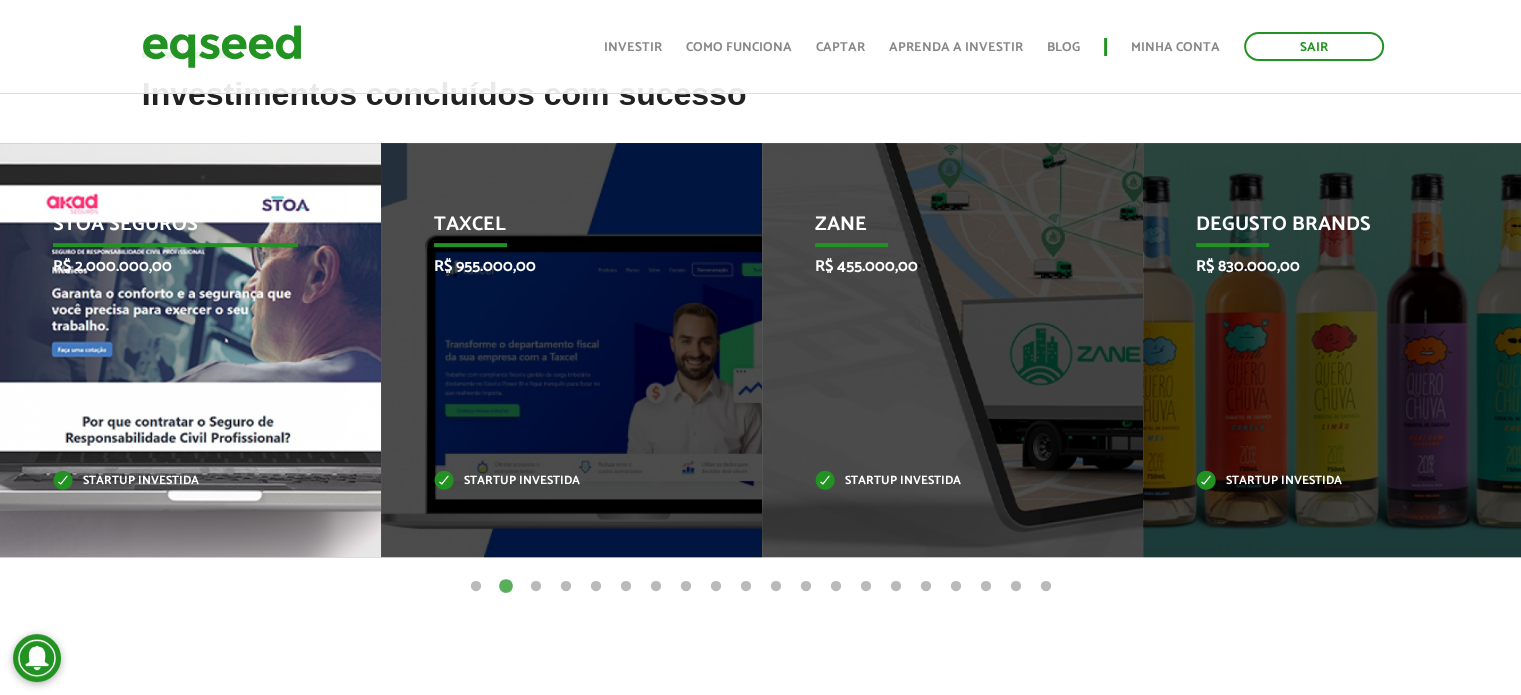 click on "R$ 2.000.000,00" at bounding box center (176, 266) 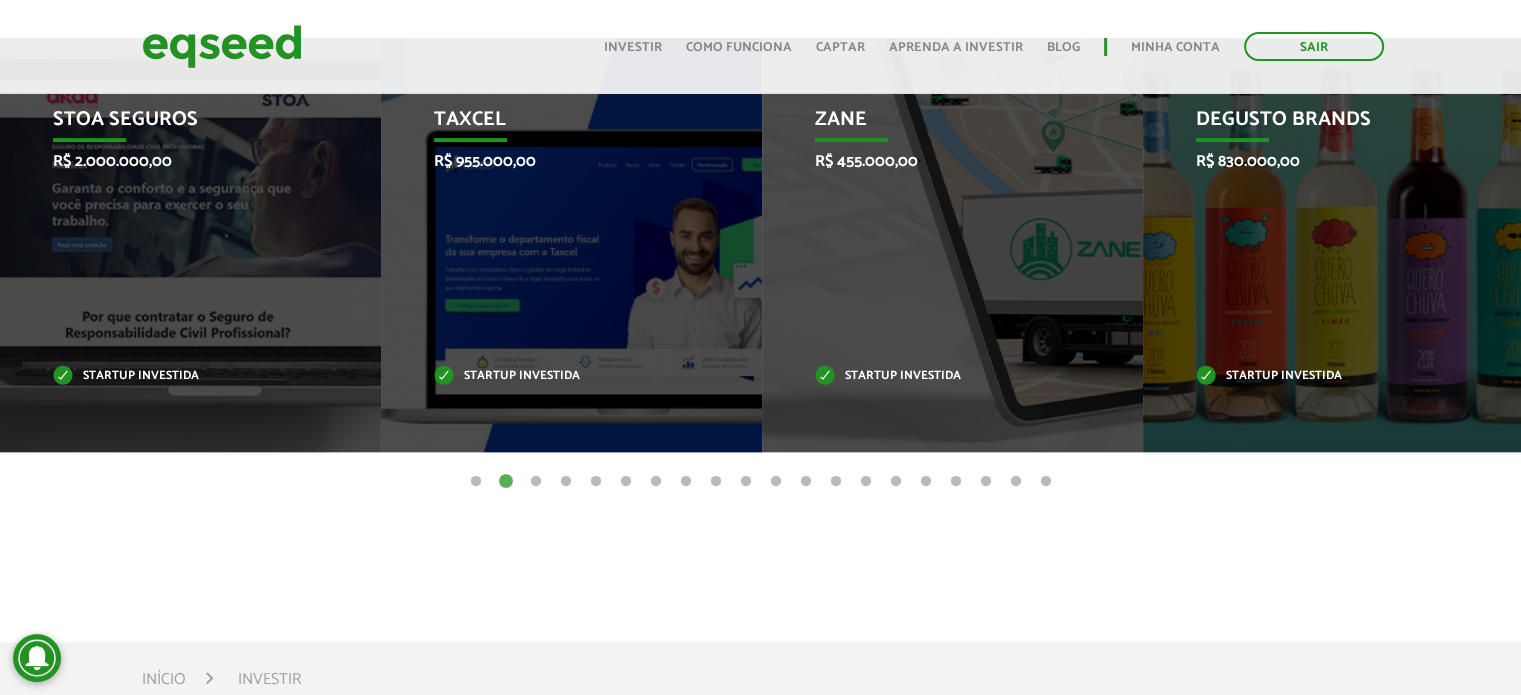 scroll, scrollTop: 600, scrollLeft: 0, axis: vertical 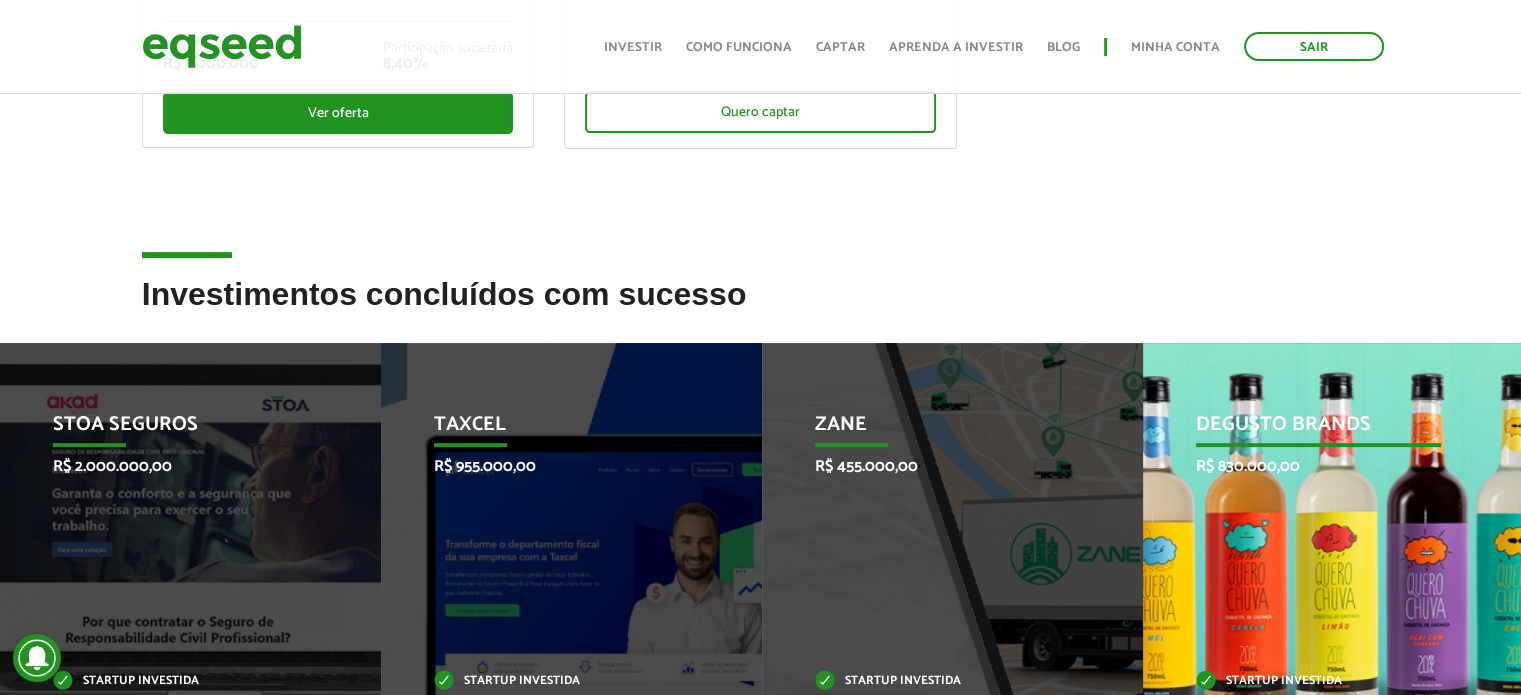 click on "Degusto Brands" at bounding box center [1319, 430] 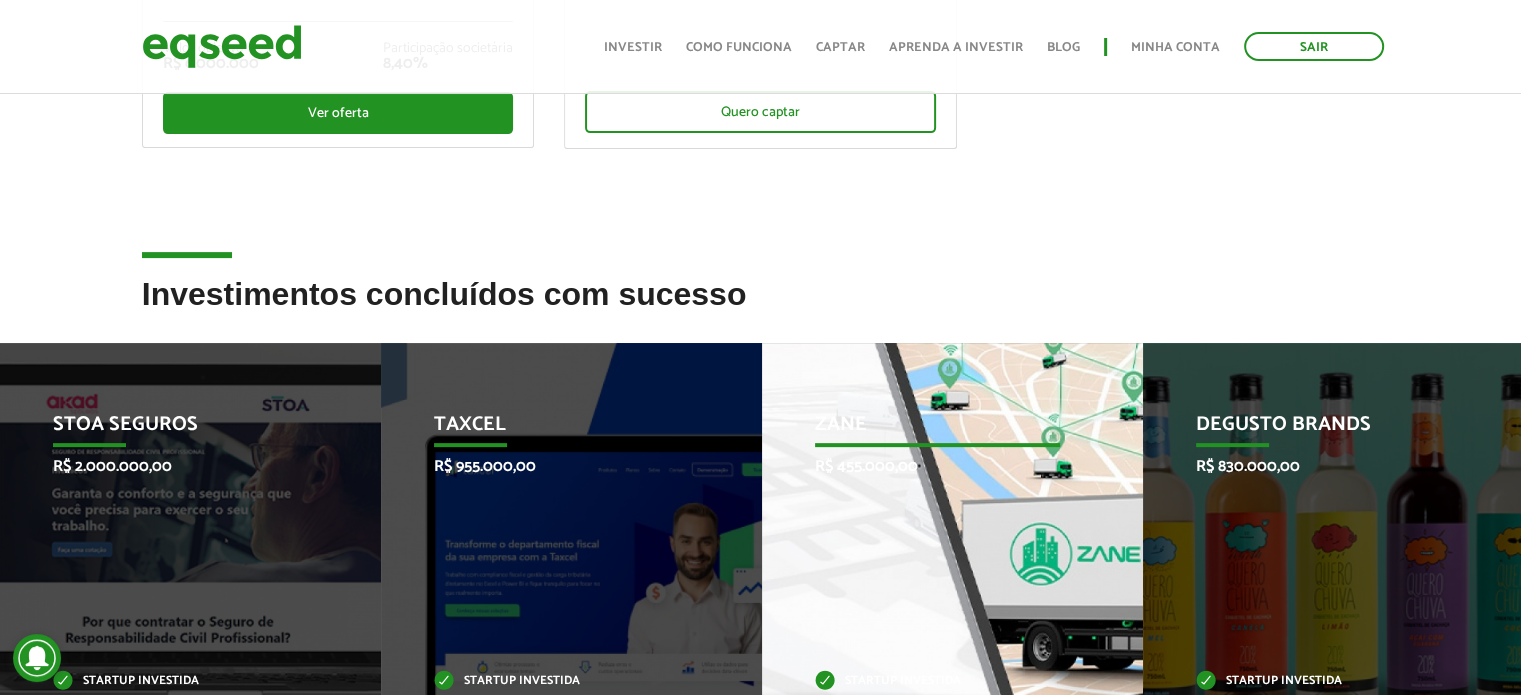 click on "Zane
R$ 455.000,00
Startup investida" at bounding box center [937, 550] 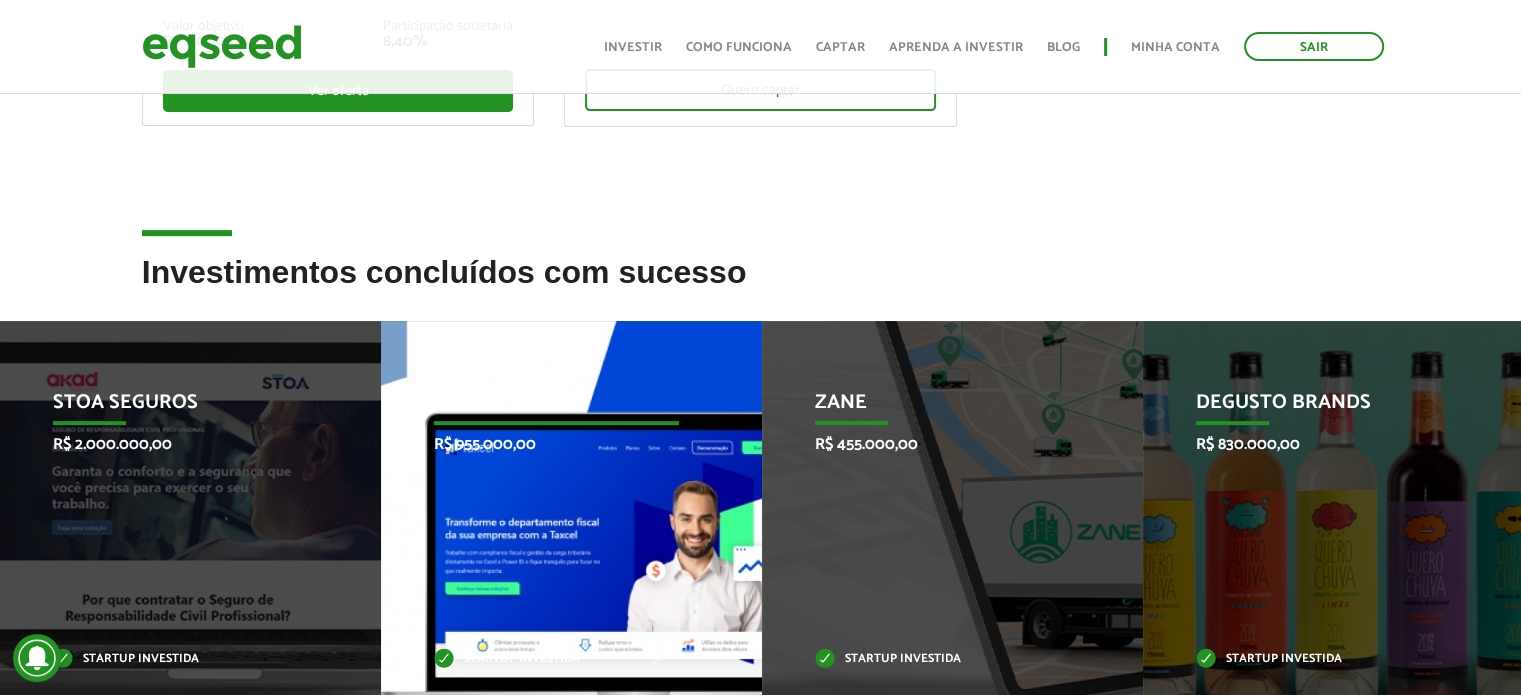 scroll, scrollTop: 700, scrollLeft: 0, axis: vertical 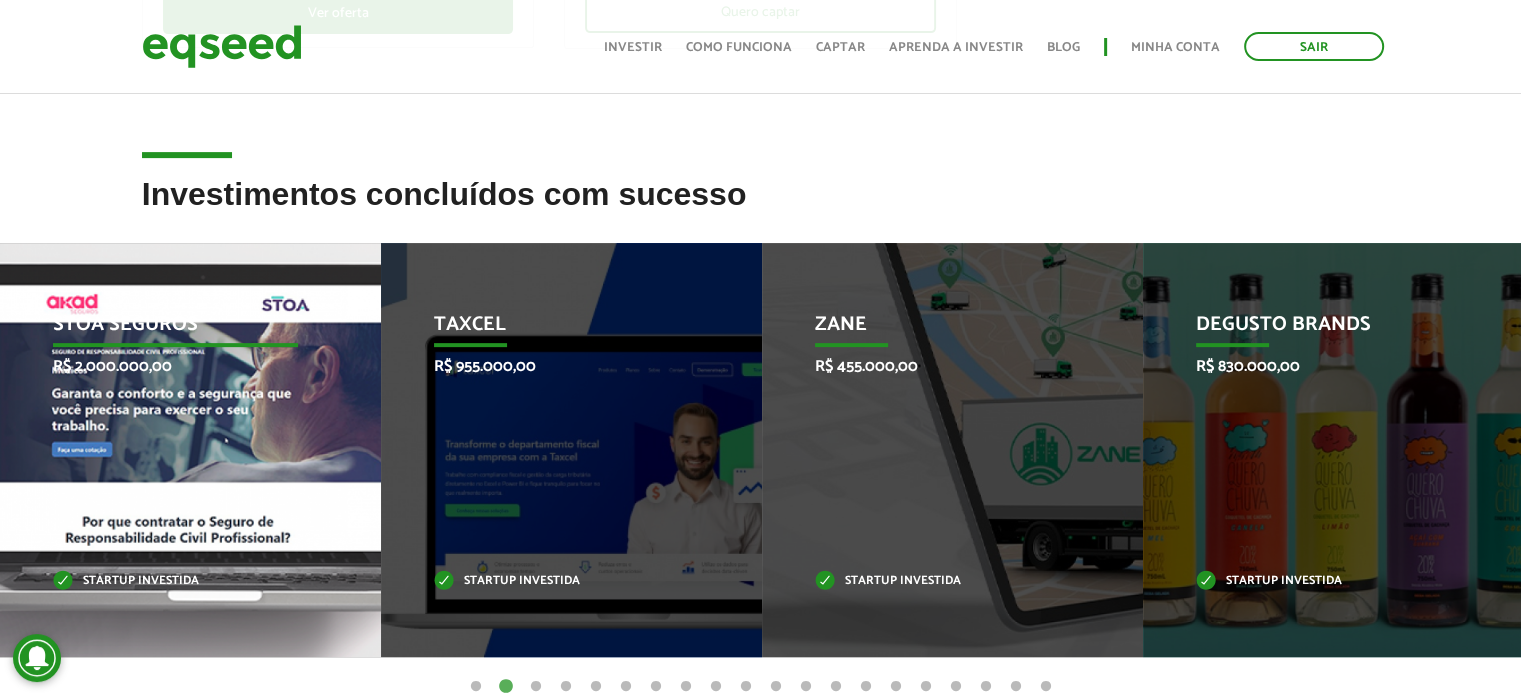 click on "STOA Seguros
R$ 2.000.000,00
Startup investida" at bounding box center [175, 450] 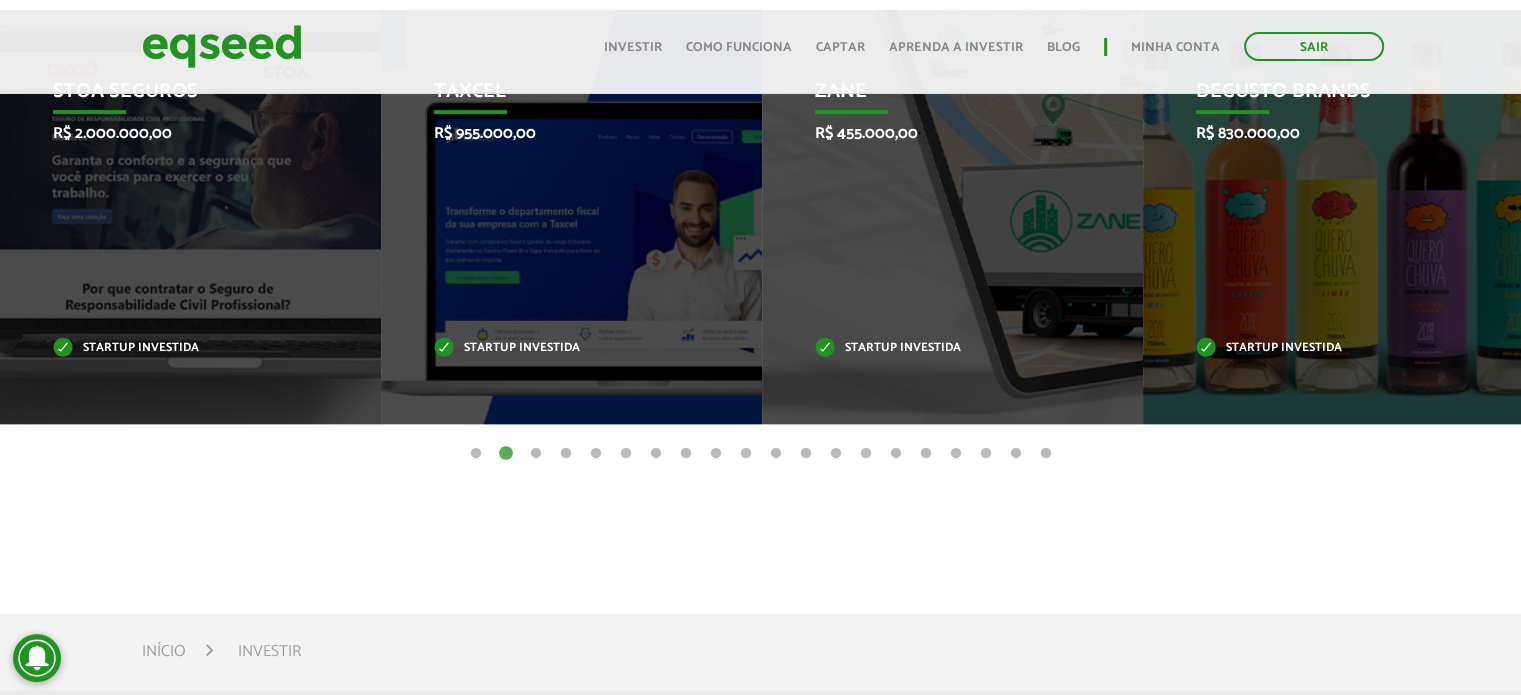 scroll, scrollTop: 1100, scrollLeft: 0, axis: vertical 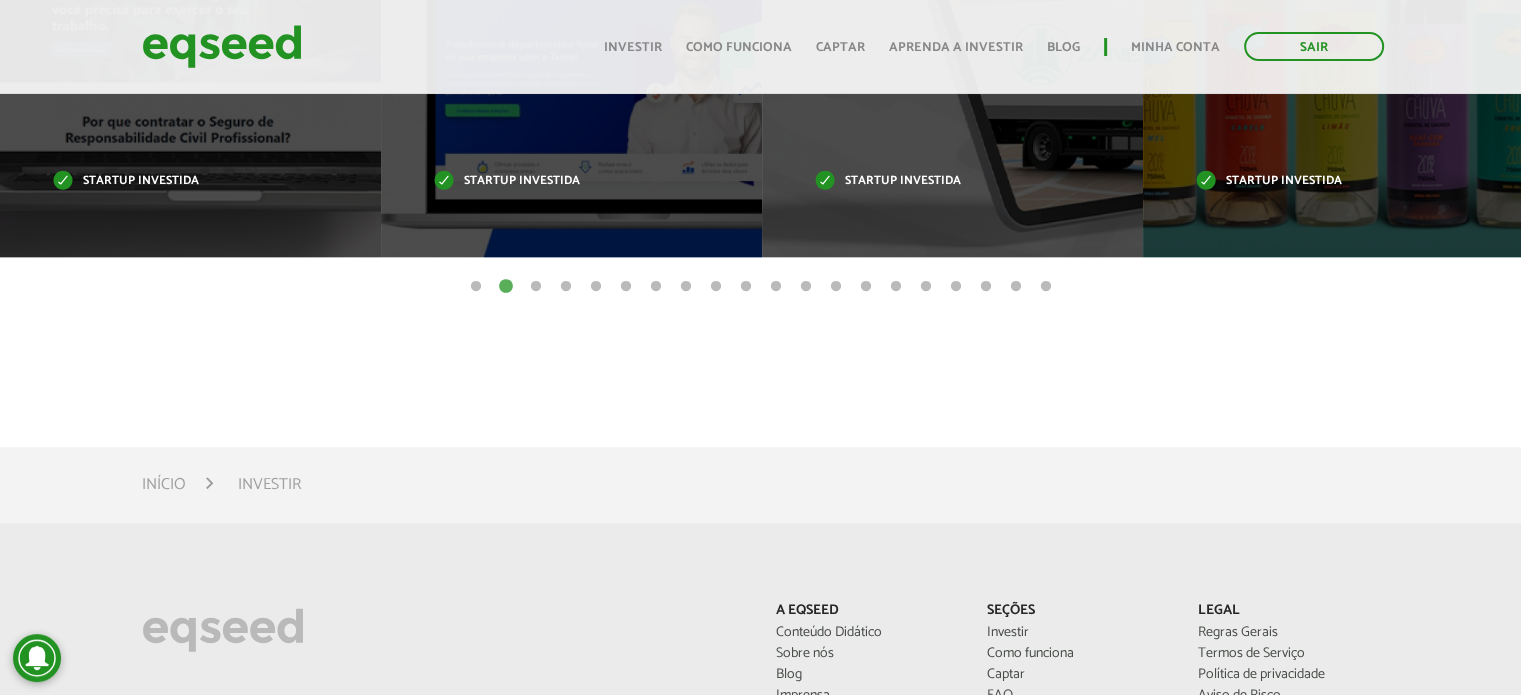 click on "1" at bounding box center (476, 287) 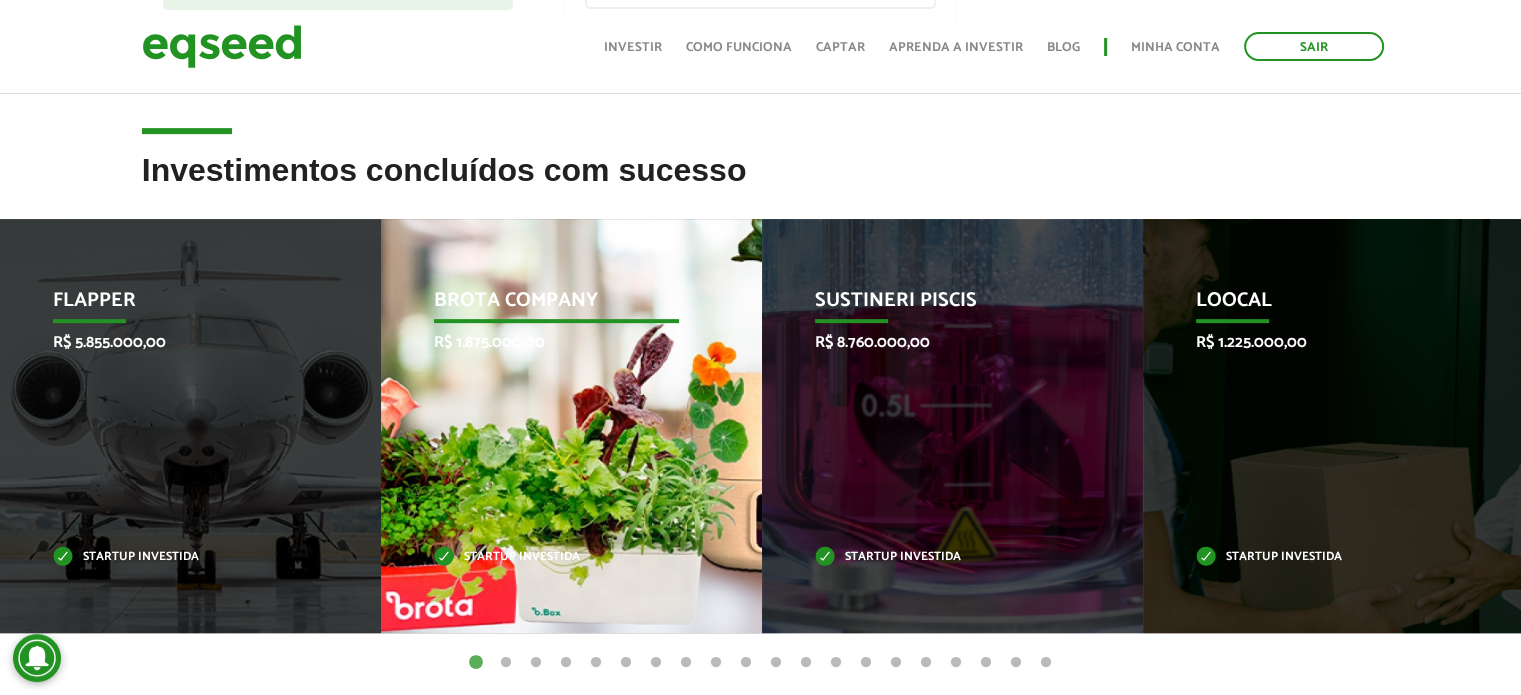 scroll, scrollTop: 800, scrollLeft: 0, axis: vertical 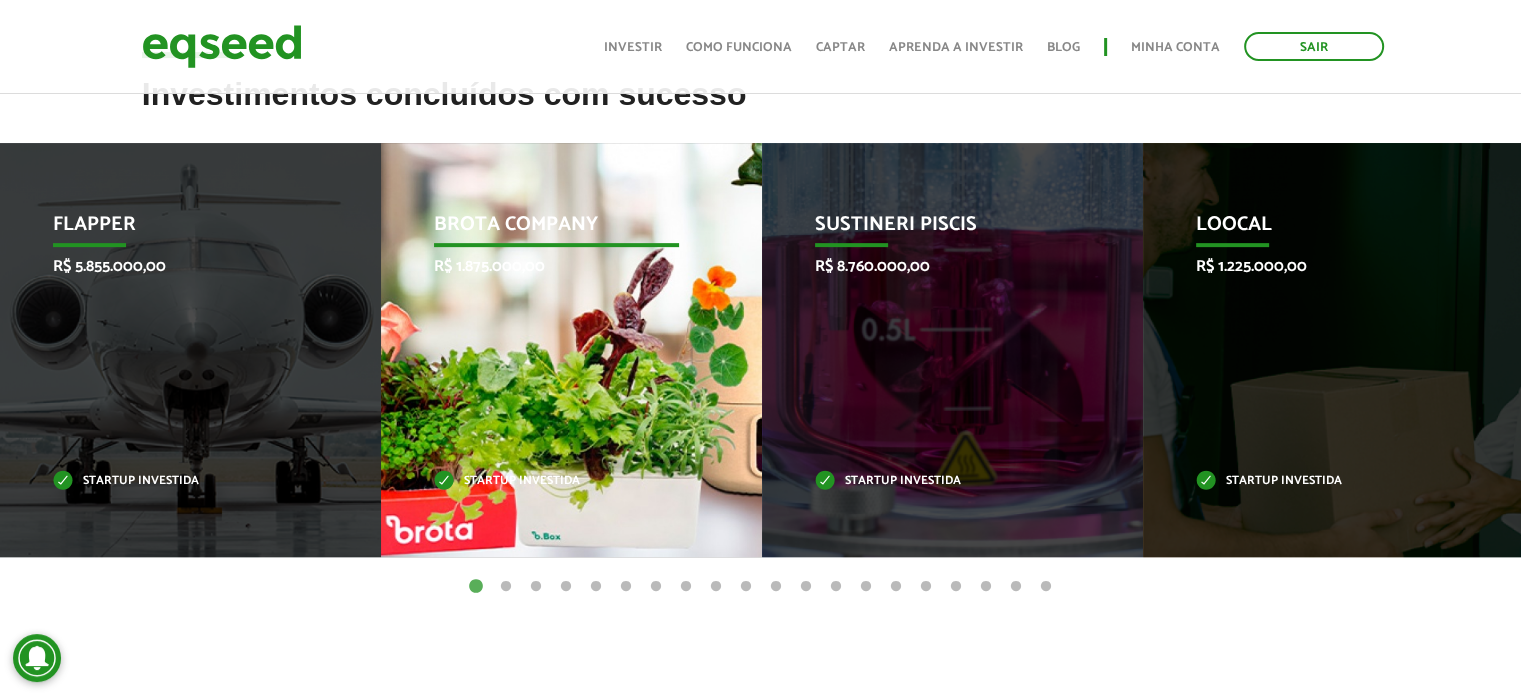 click on "Startup investida" at bounding box center (557, 481) 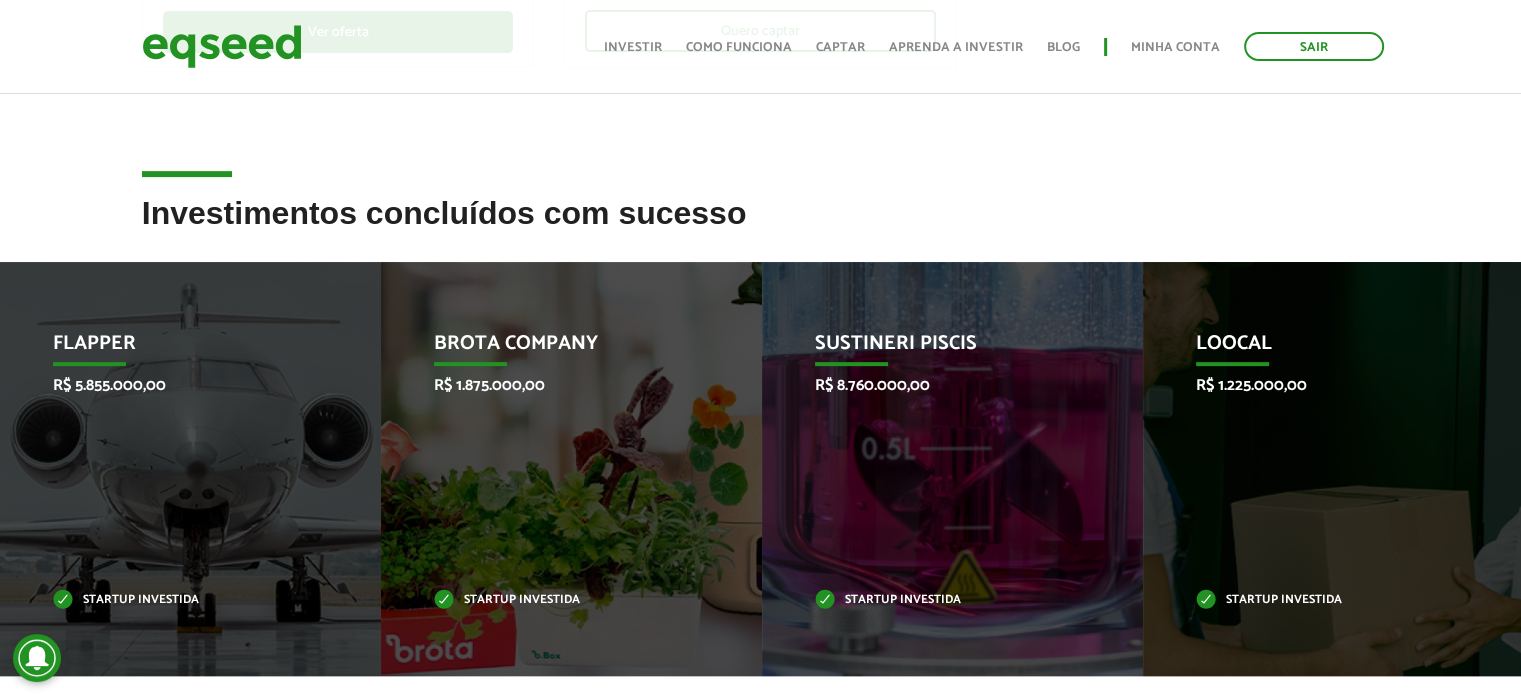 scroll, scrollTop: 600, scrollLeft: 0, axis: vertical 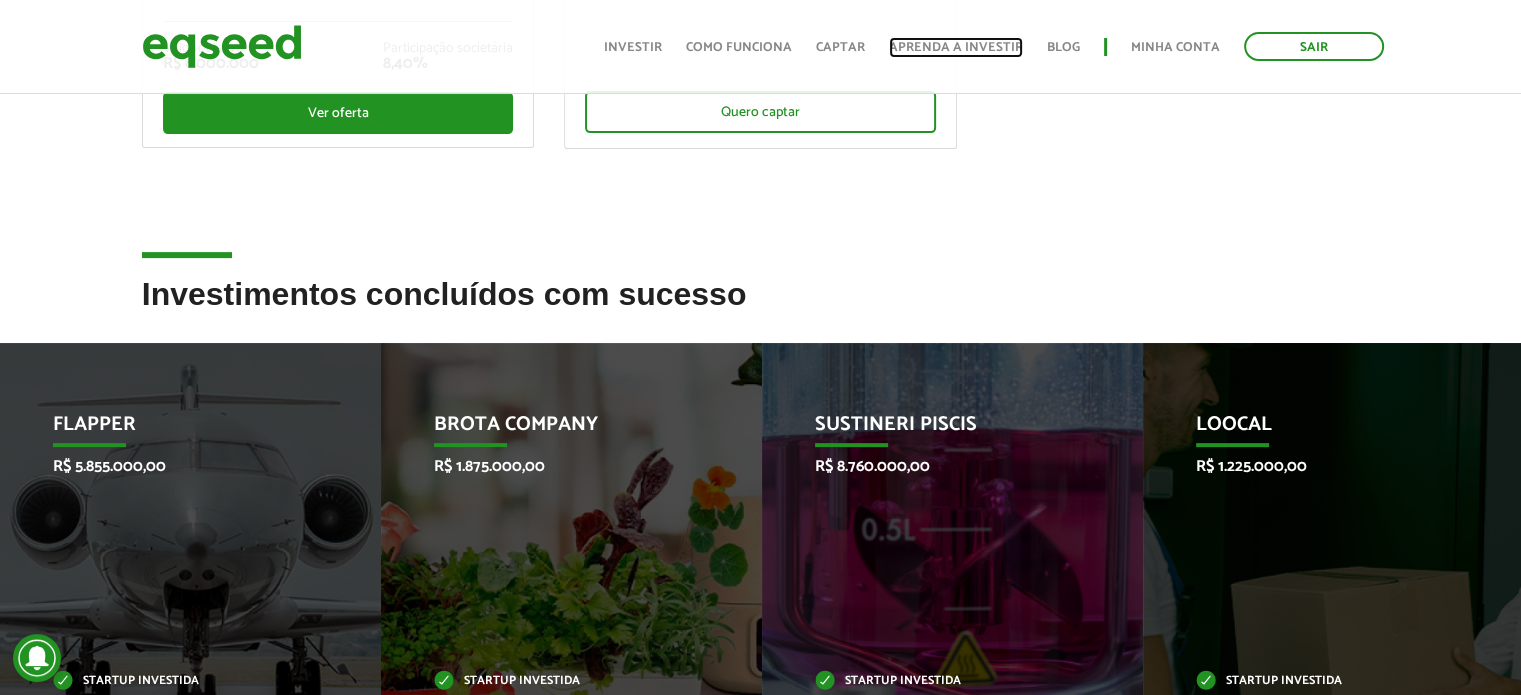 click on "Aprenda a investir" at bounding box center [956, 47] 